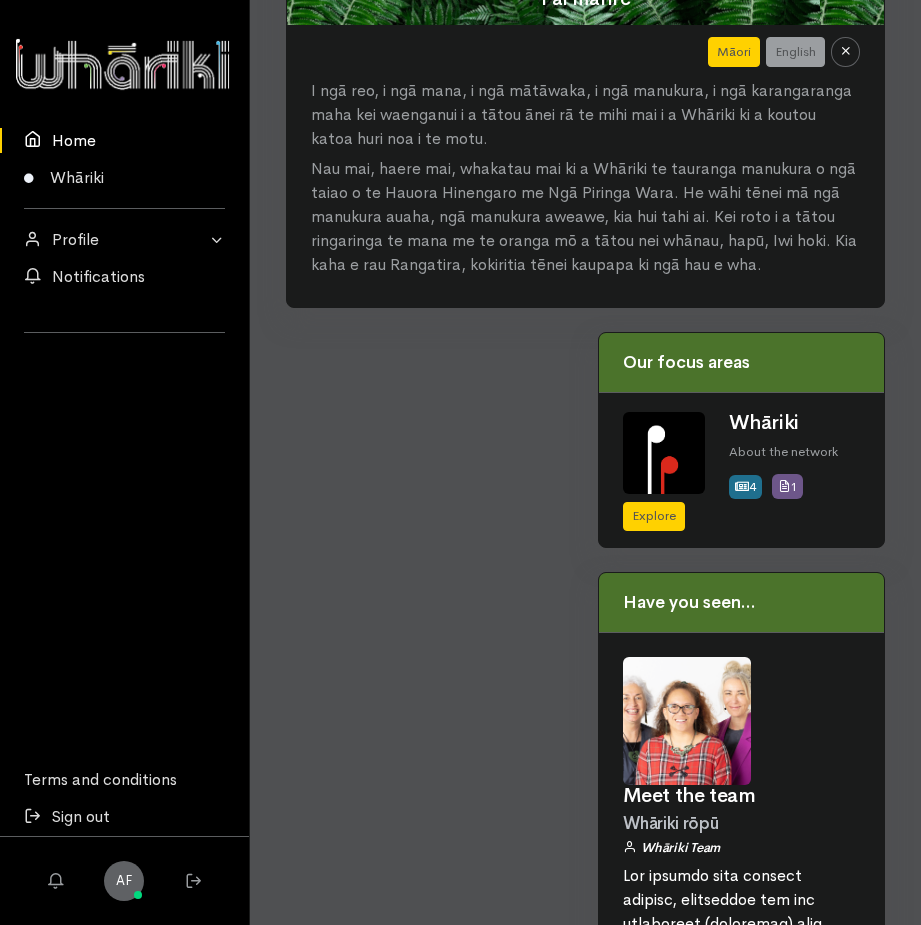 scroll, scrollTop: 155, scrollLeft: 0, axis: vertical 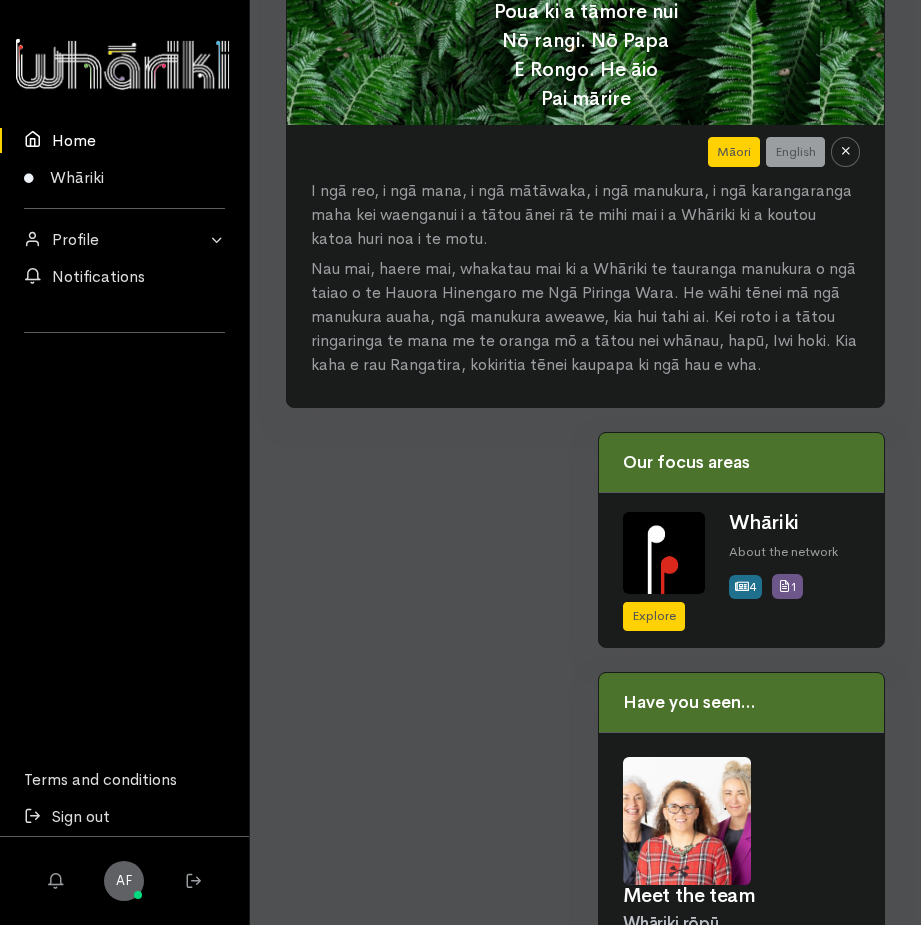 click on "Home" at bounding box center (124, 140) 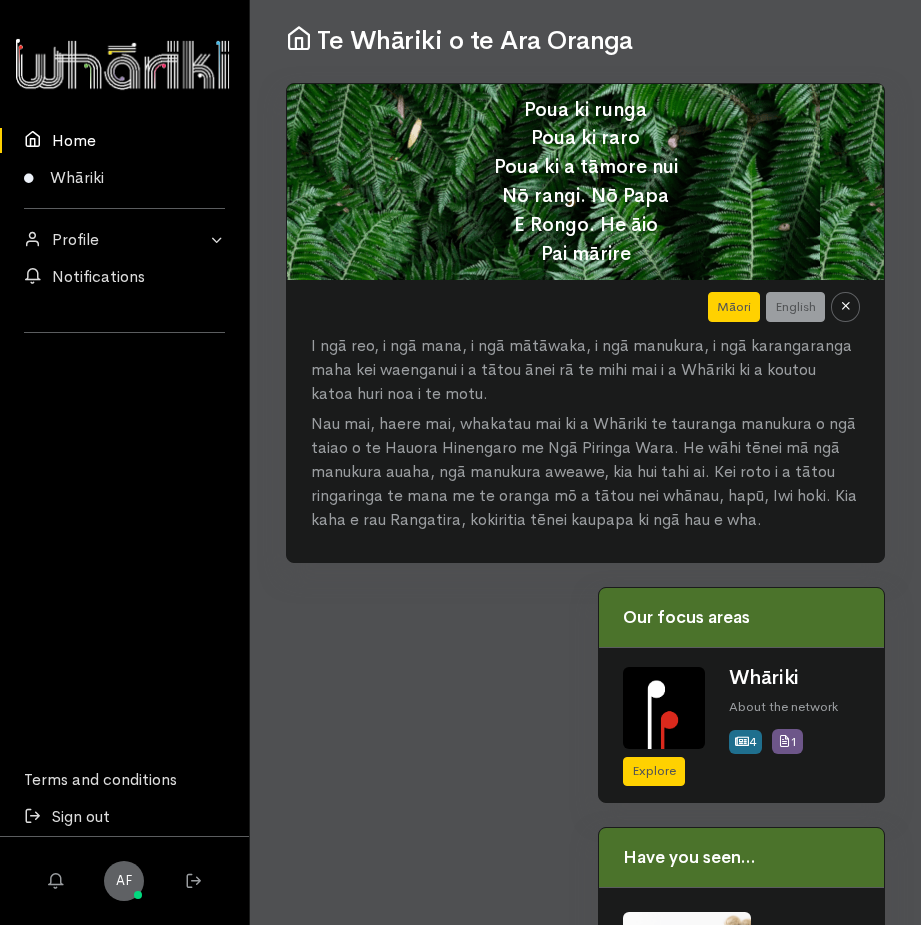 scroll, scrollTop: 0, scrollLeft: 0, axis: both 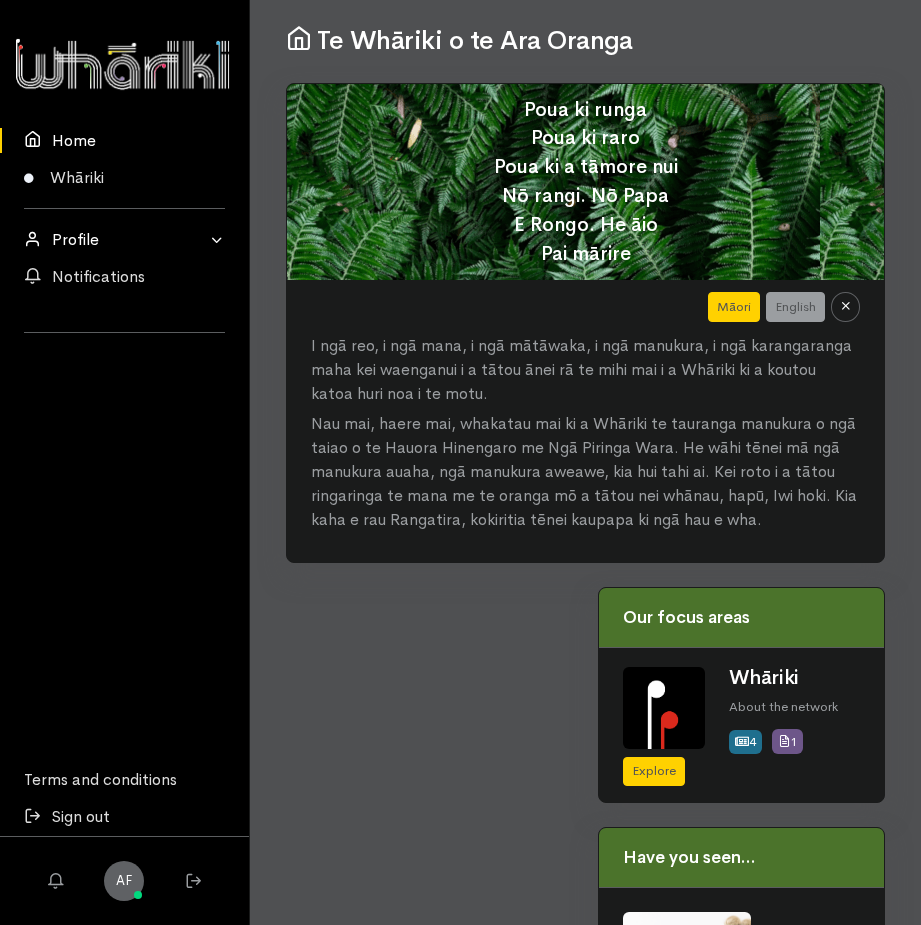 click on "Profile" at bounding box center [124, 239] 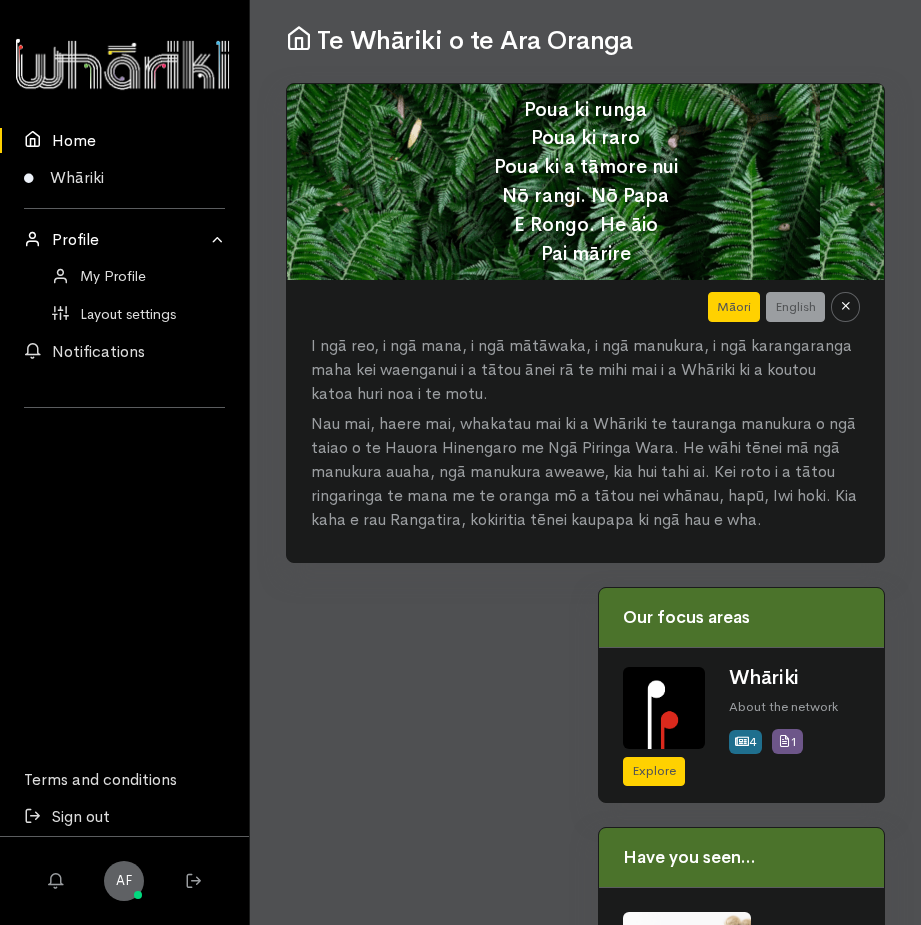 scroll, scrollTop: 300, scrollLeft: 0, axis: vertical 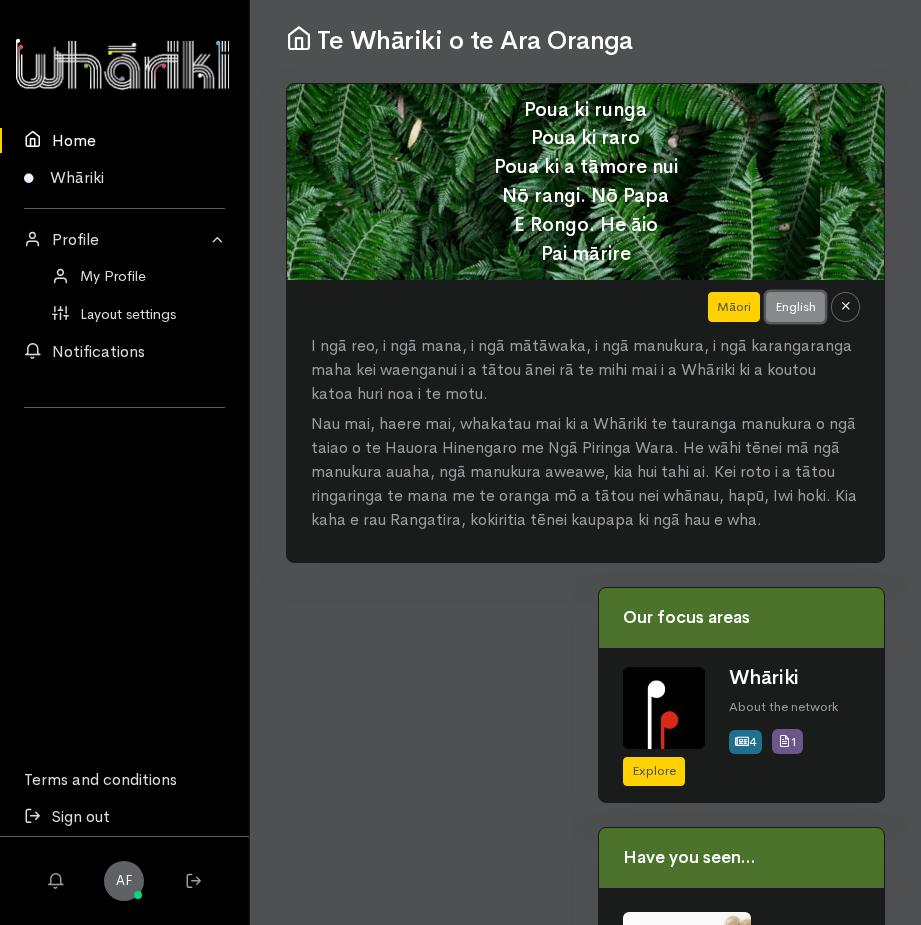 click on "English" at bounding box center [795, 307] 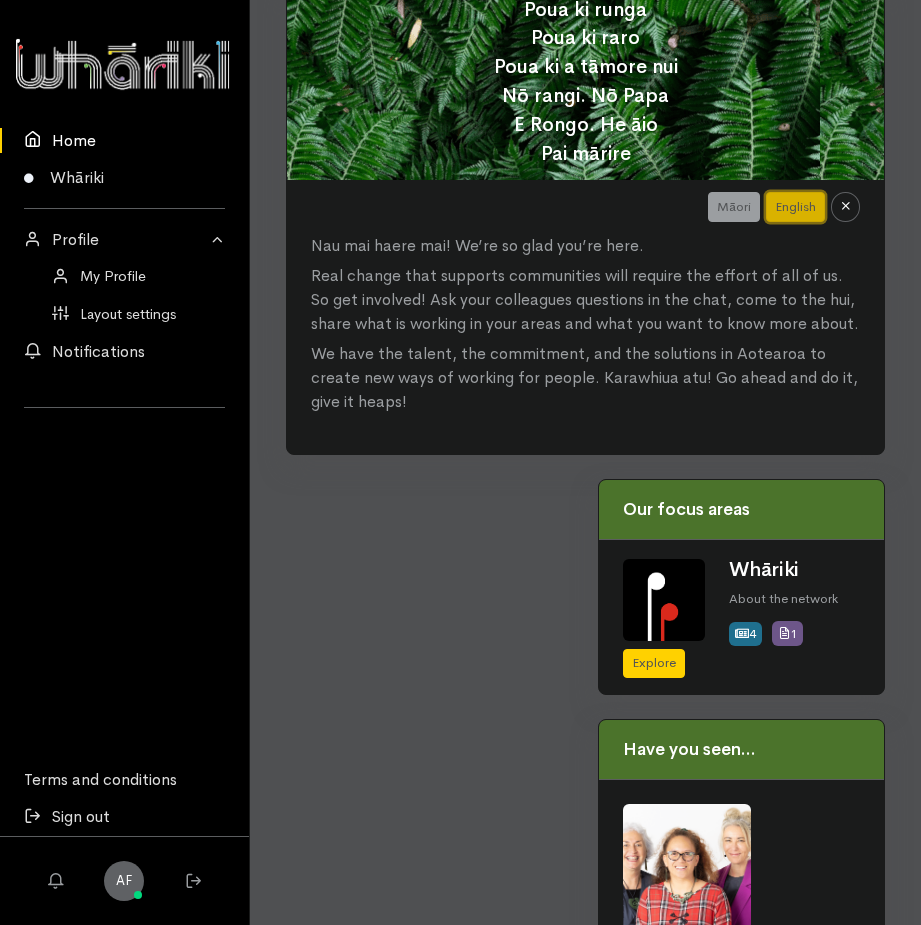 scroll, scrollTop: 200, scrollLeft: 0, axis: vertical 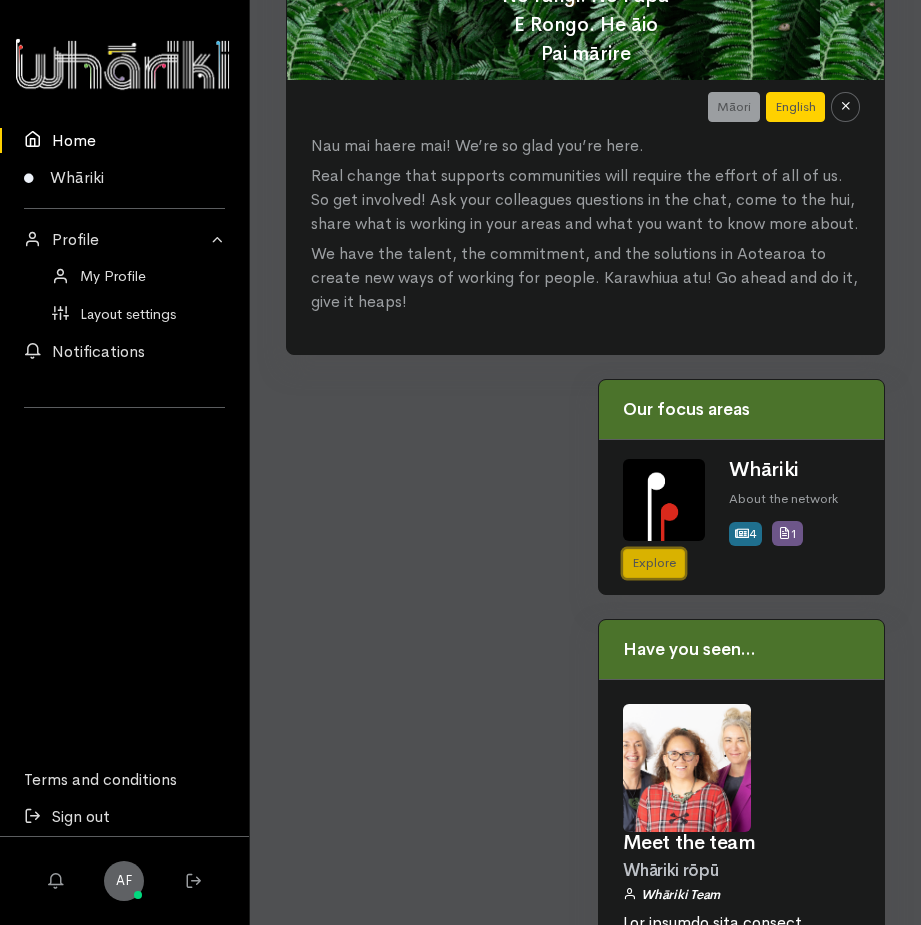 click on "Explore" at bounding box center (654, 563) 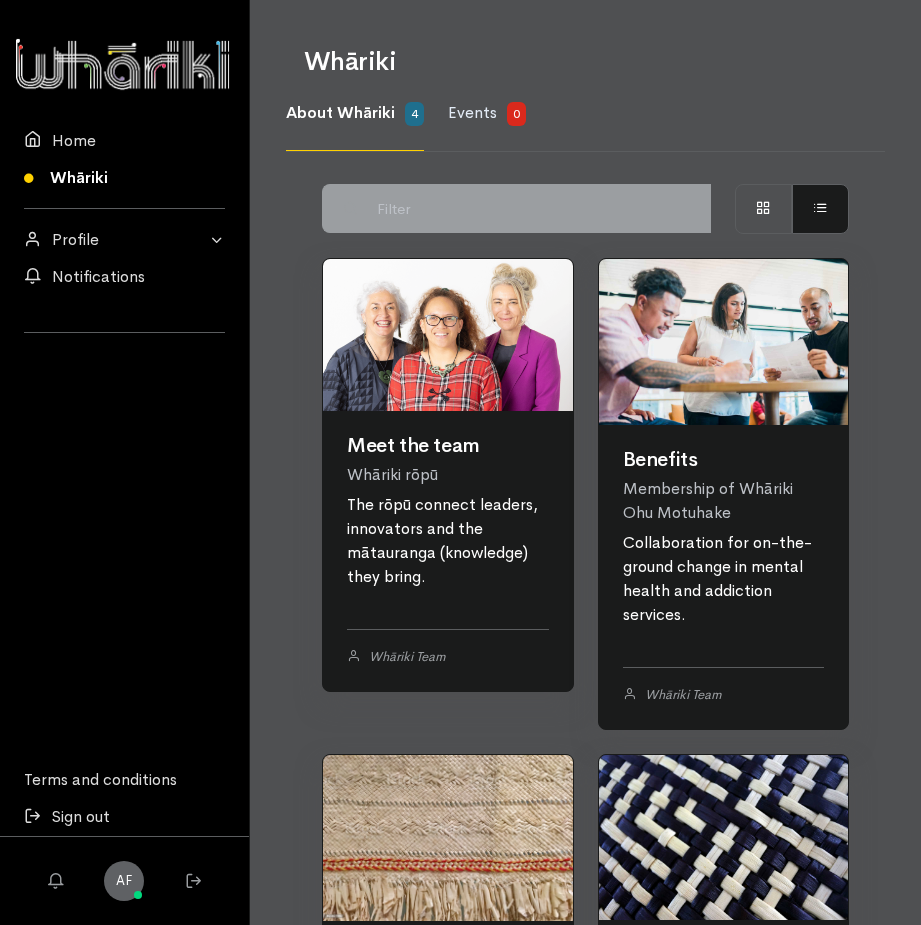 scroll, scrollTop: 0, scrollLeft: 0, axis: both 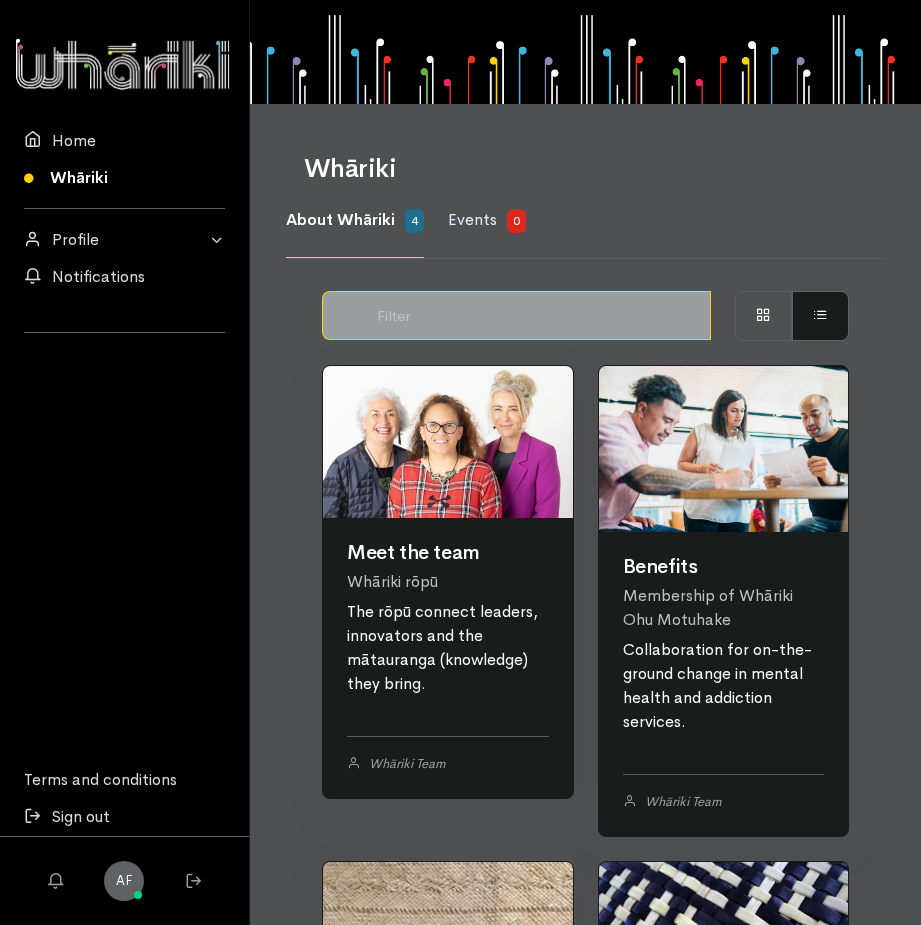 click at bounding box center [539, 315] 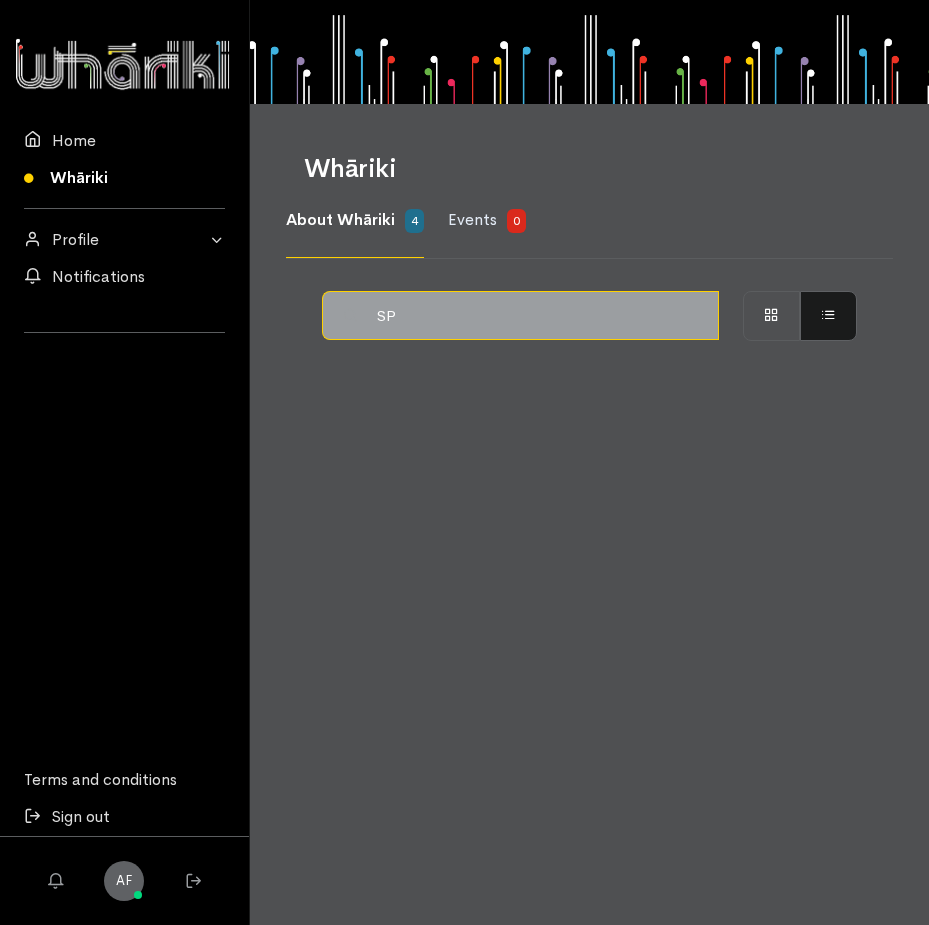 type on "S" 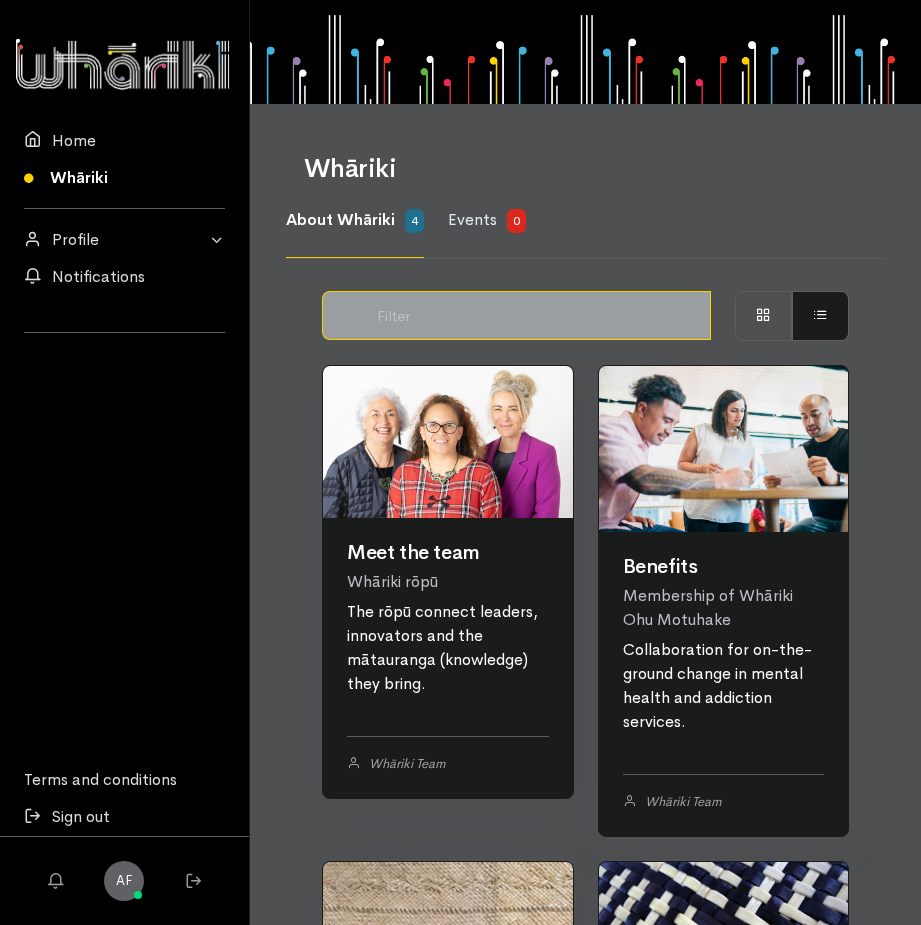 type 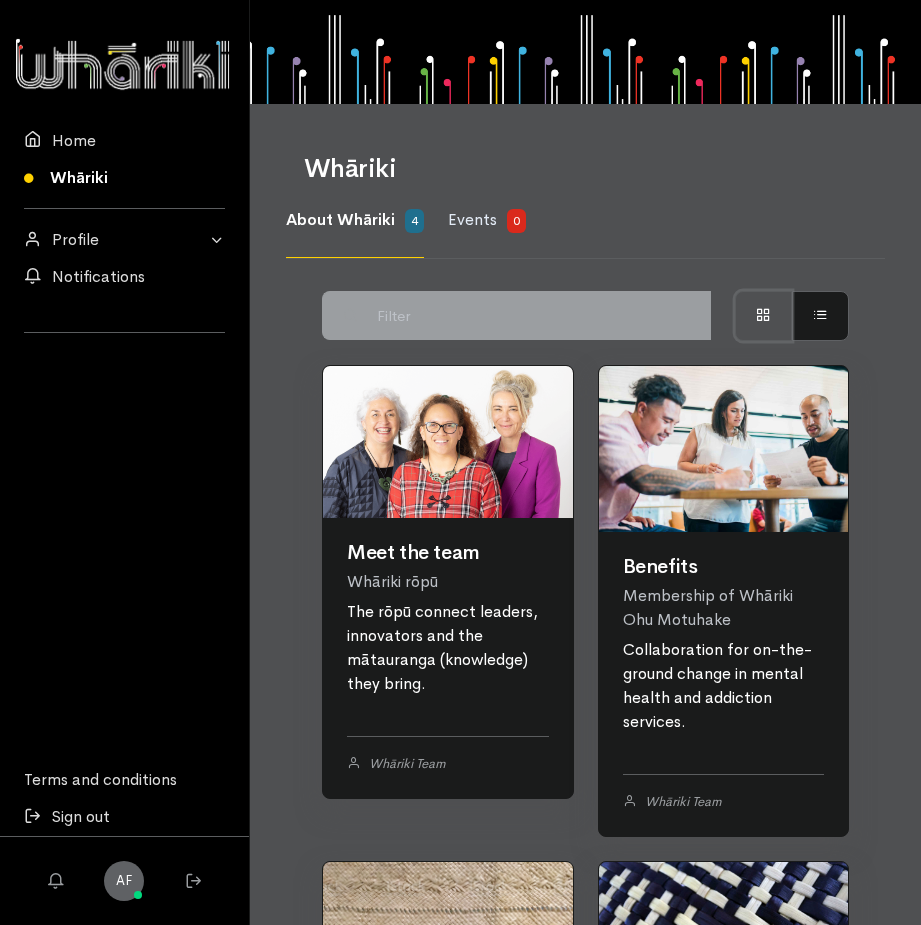 click at bounding box center [763, 316] 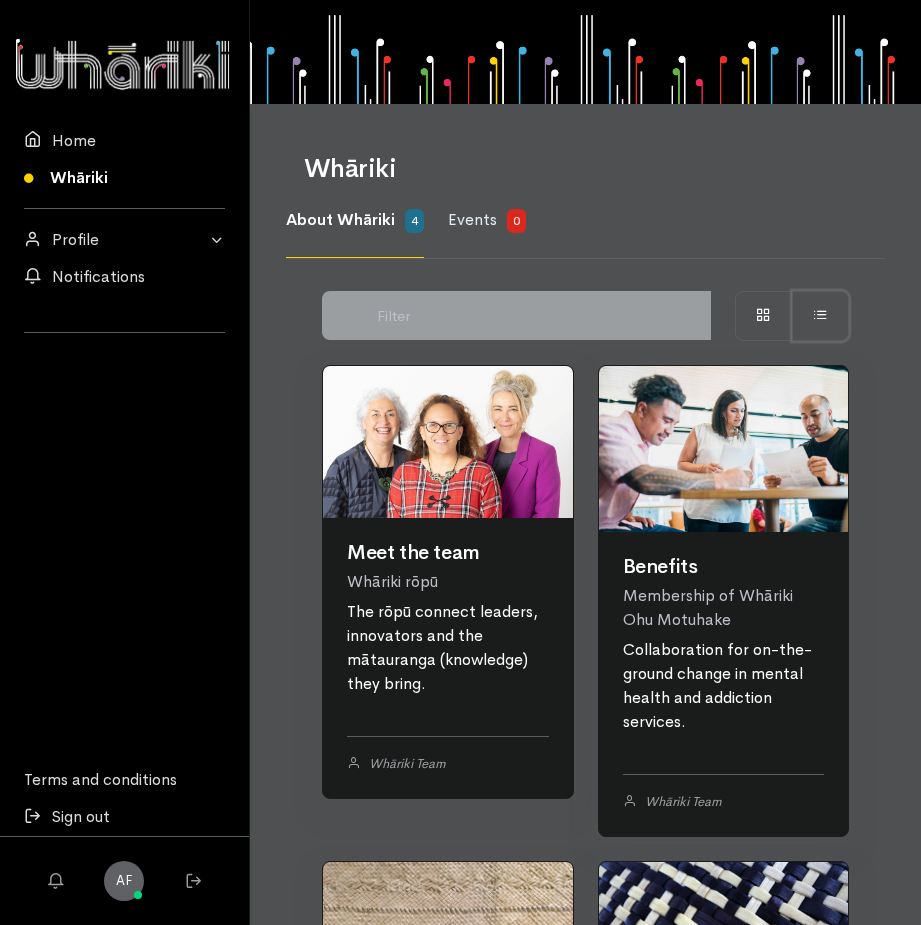 click at bounding box center (820, 314) 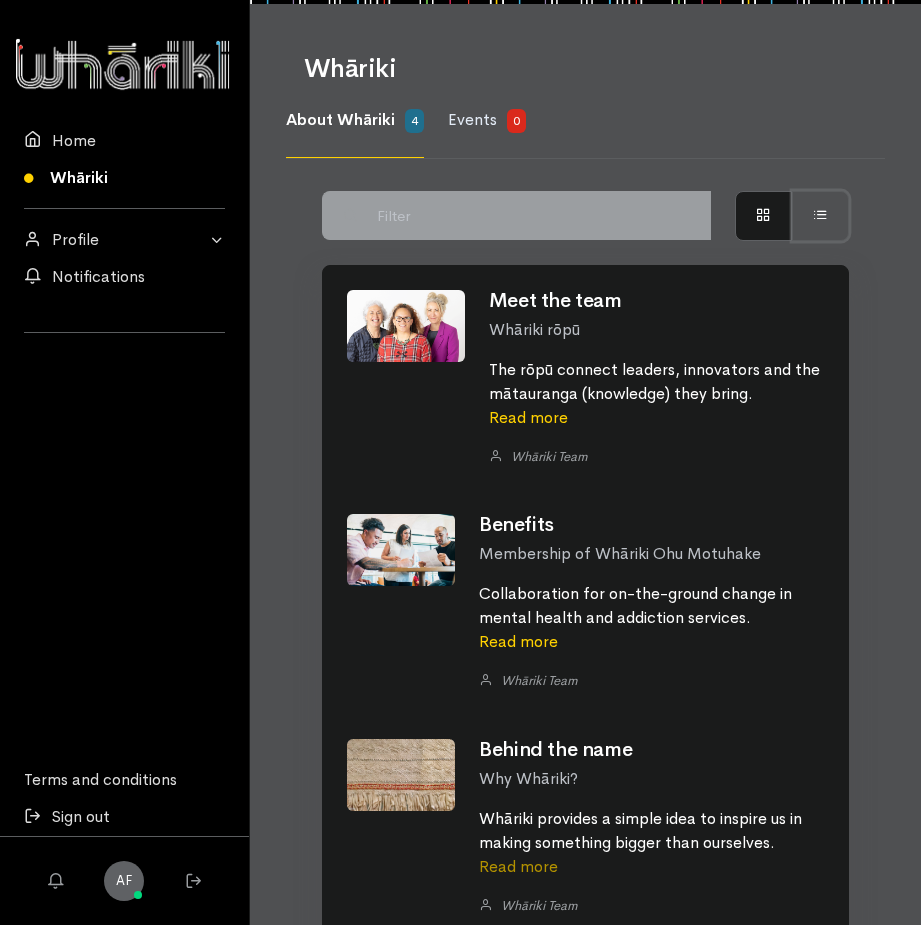 scroll, scrollTop: 0, scrollLeft: 0, axis: both 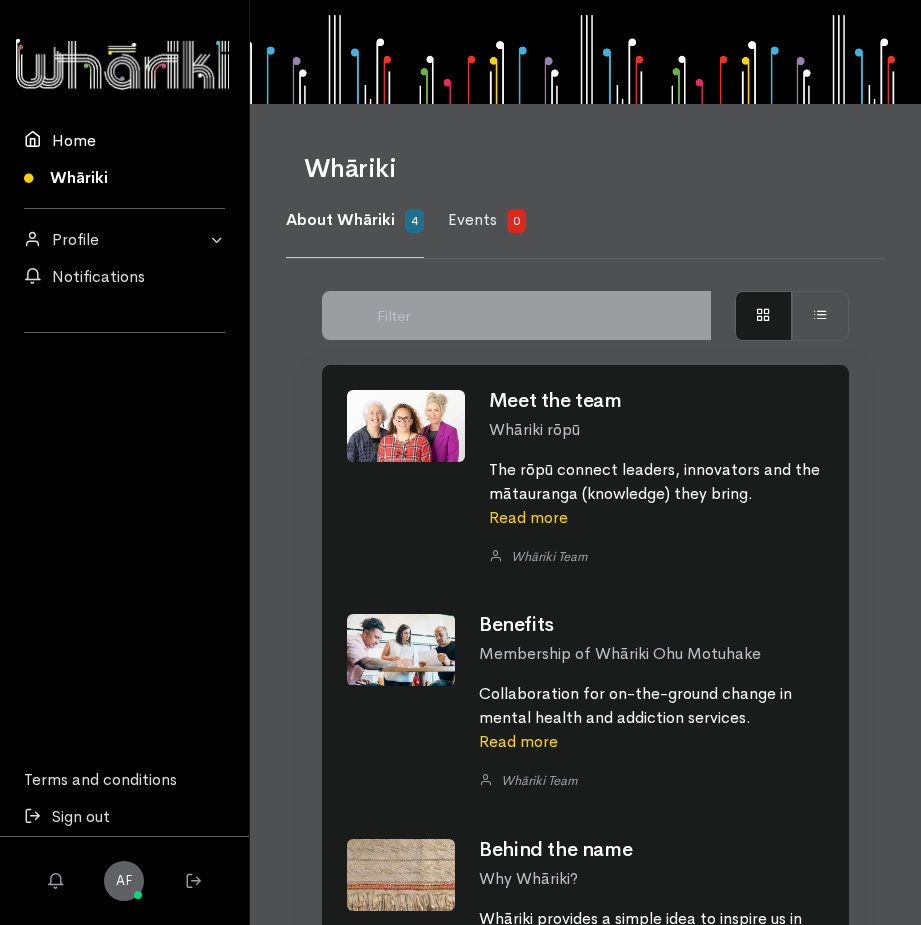 click at bounding box center (38, 140) 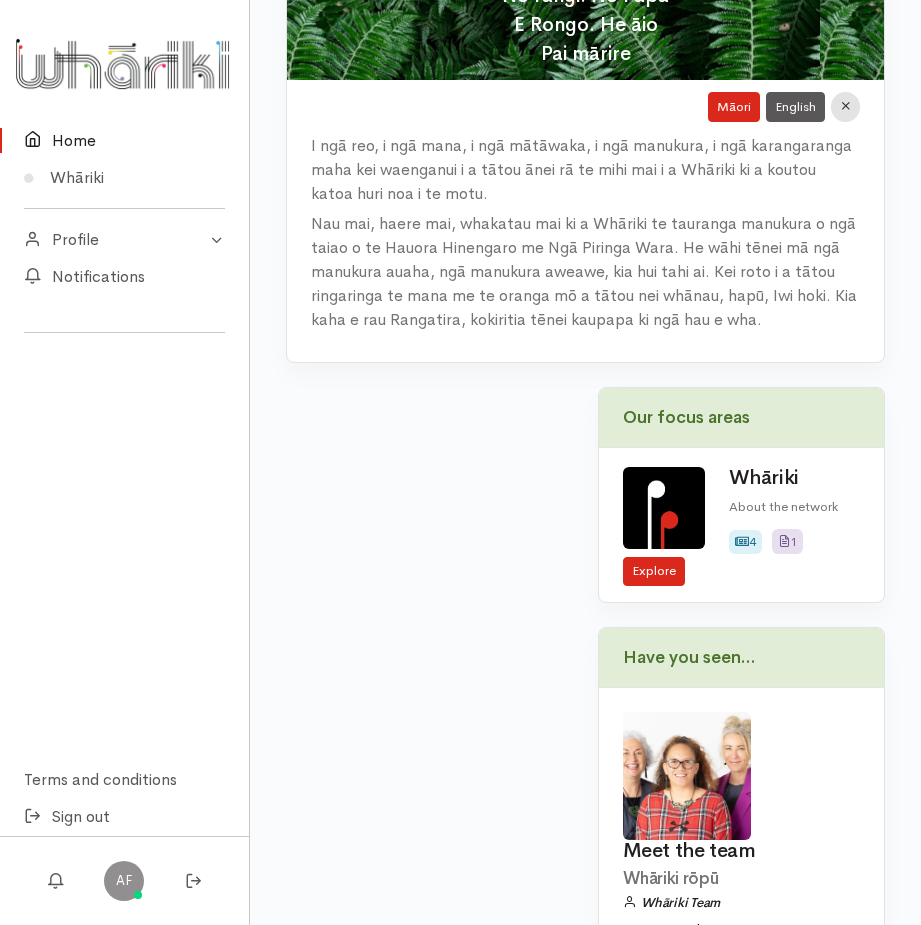scroll, scrollTop: 355, scrollLeft: 0, axis: vertical 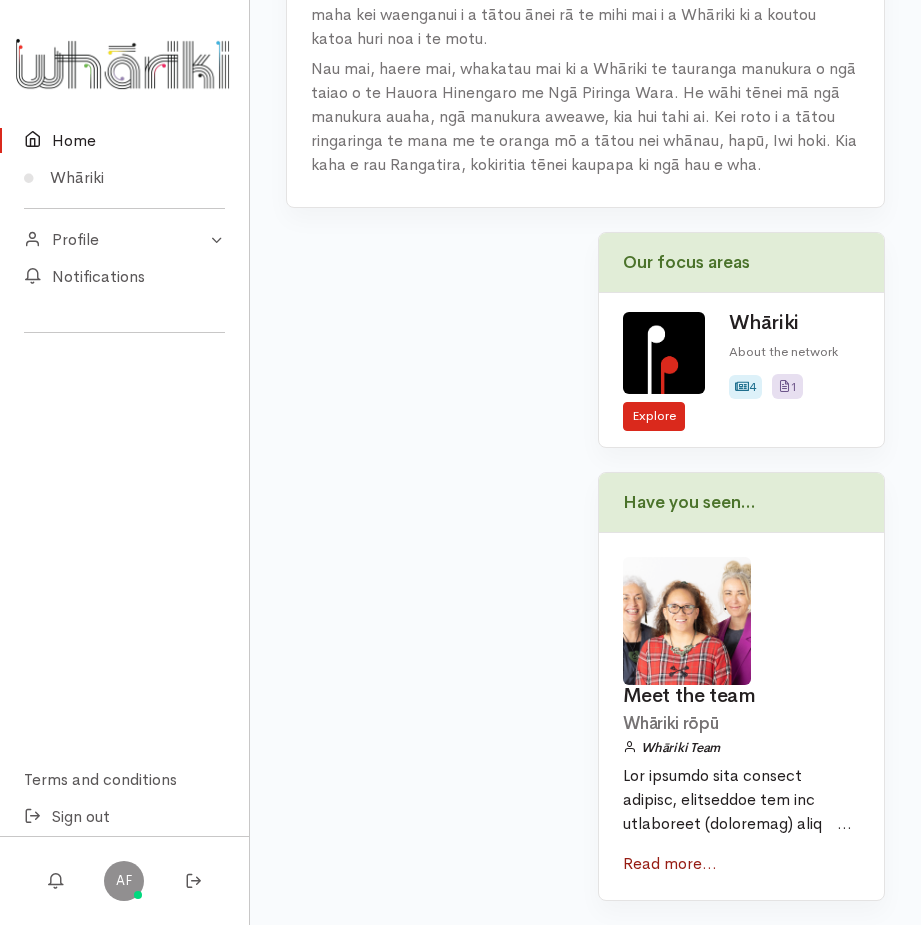 click on "Read more..." at bounding box center [670, 863] 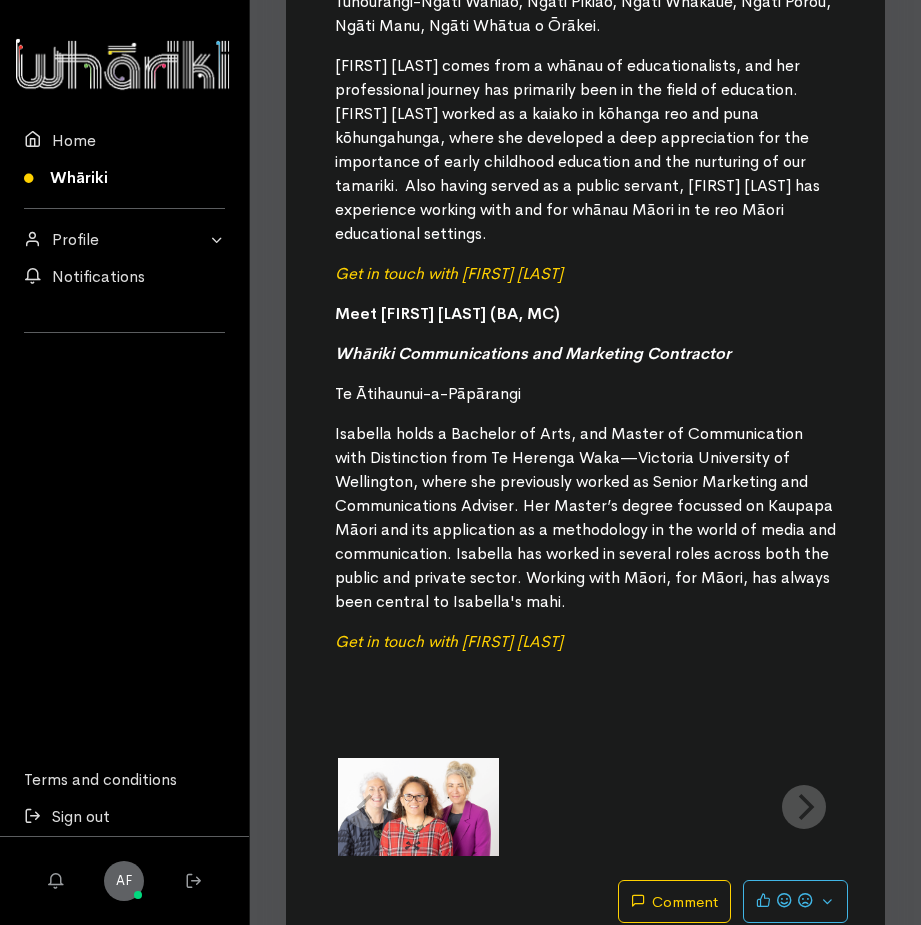 scroll, scrollTop: 1987, scrollLeft: 0, axis: vertical 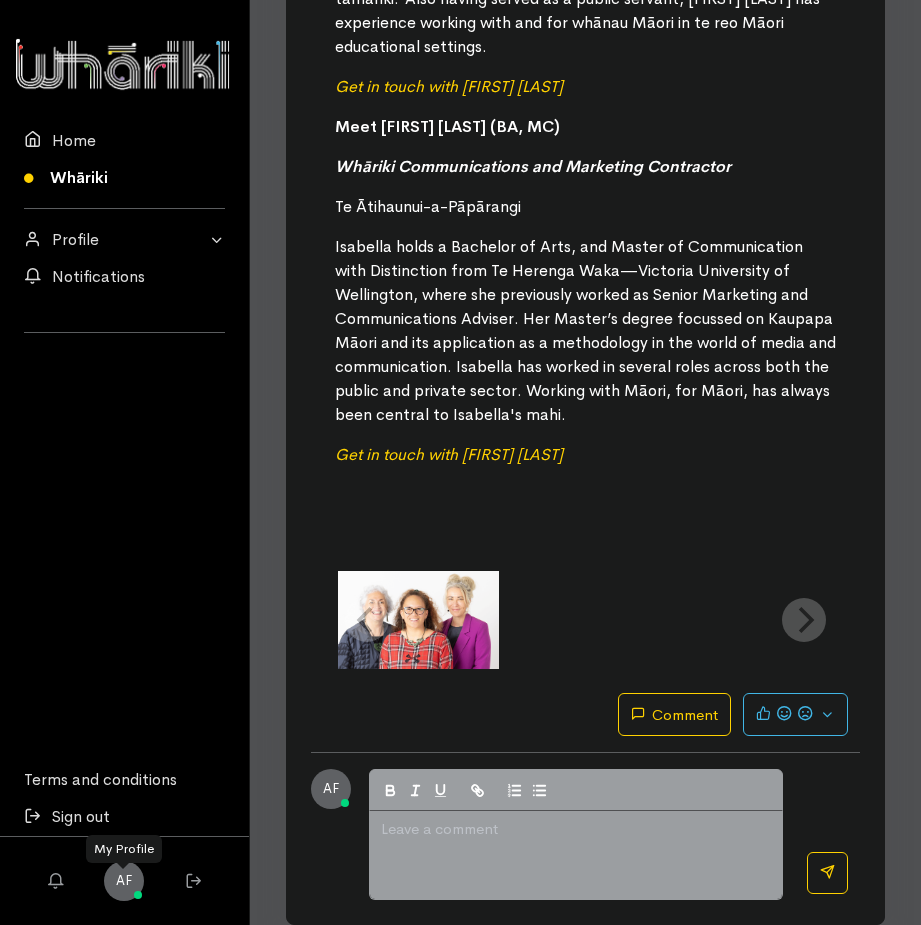 click on "AF" at bounding box center (124, 881) 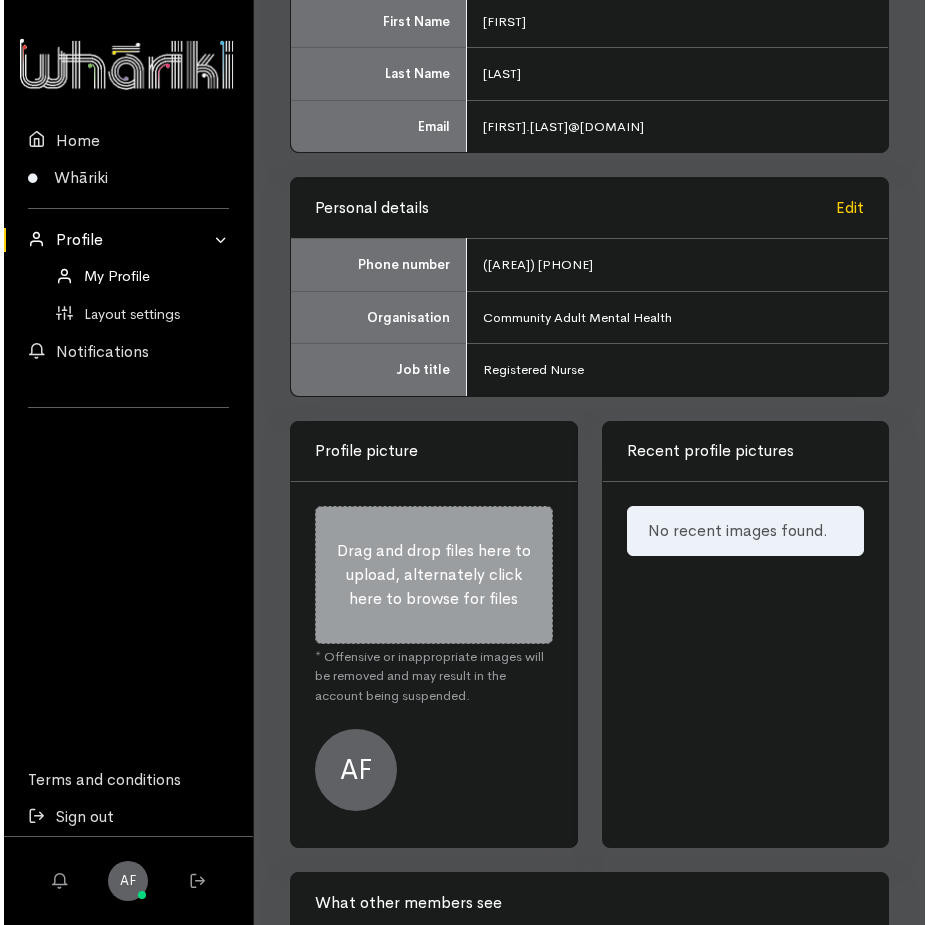 scroll, scrollTop: 0, scrollLeft: 0, axis: both 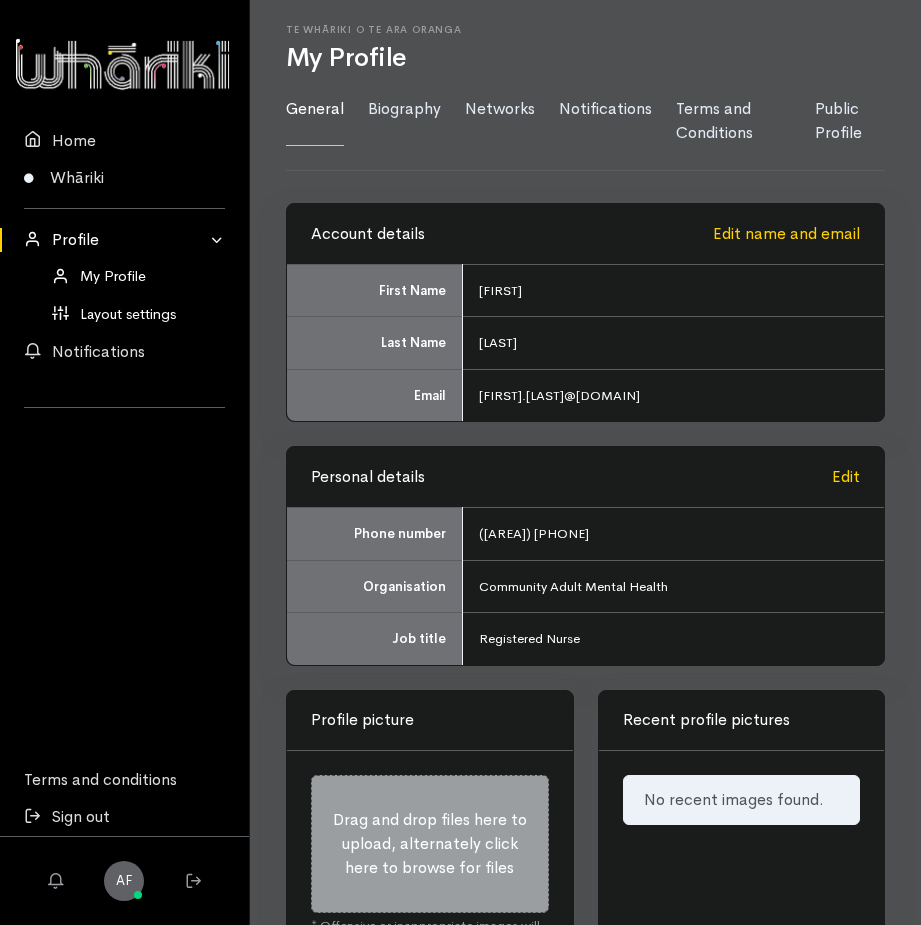 click on "Layout settings" at bounding box center [124, 314] 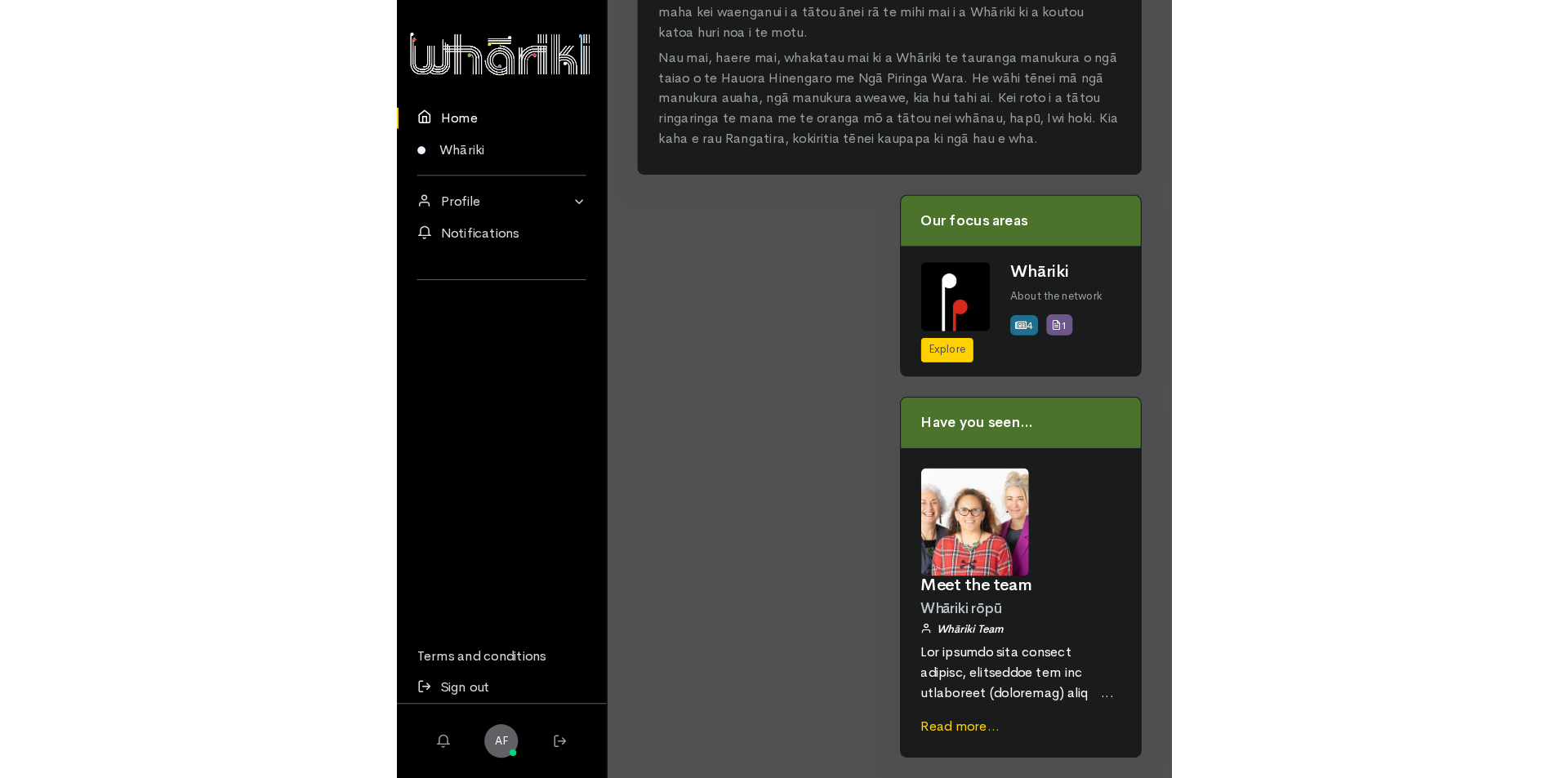scroll, scrollTop: 0, scrollLeft: 0, axis: both 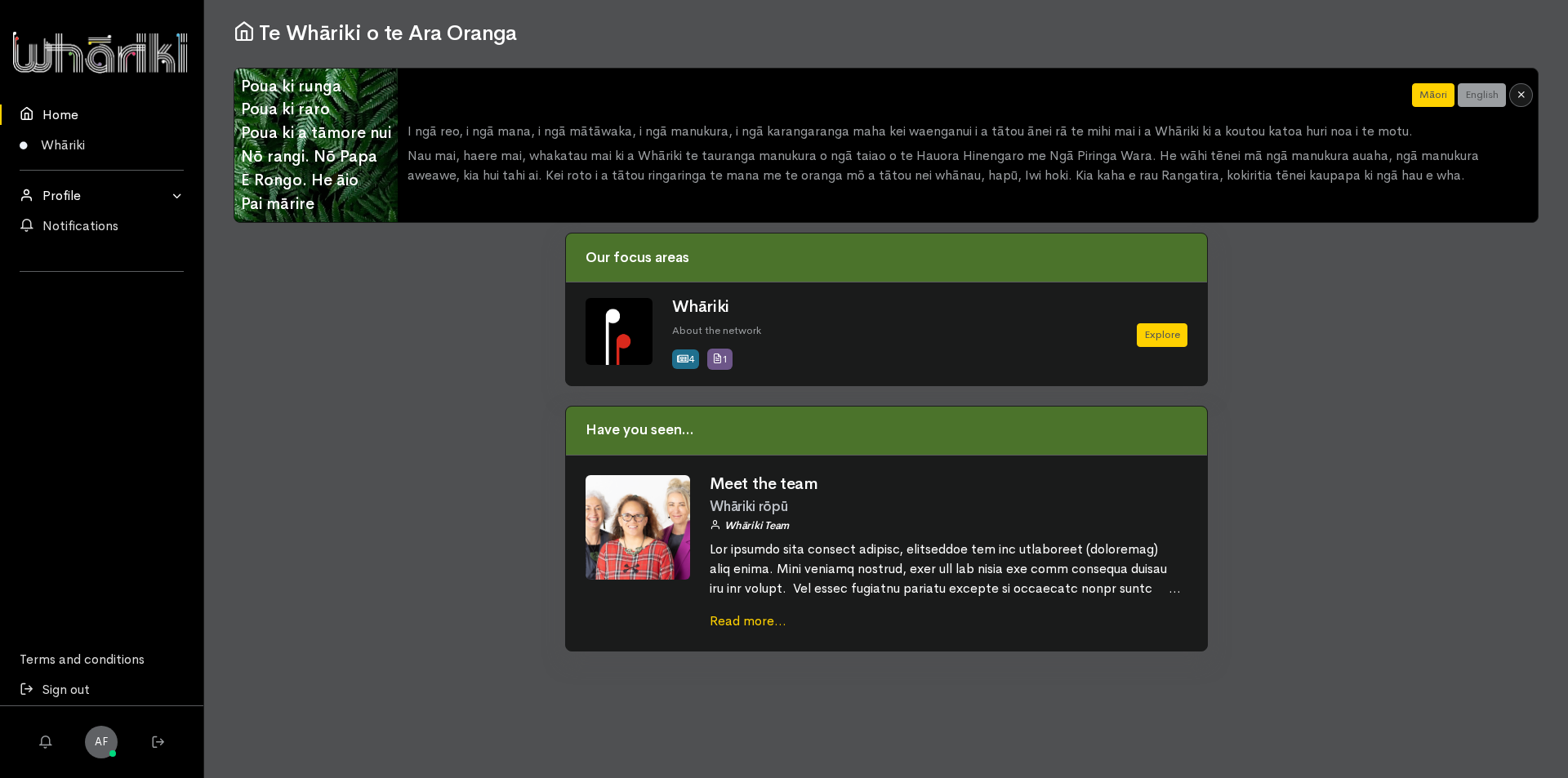 click on "Profile" at bounding box center [101, 195] 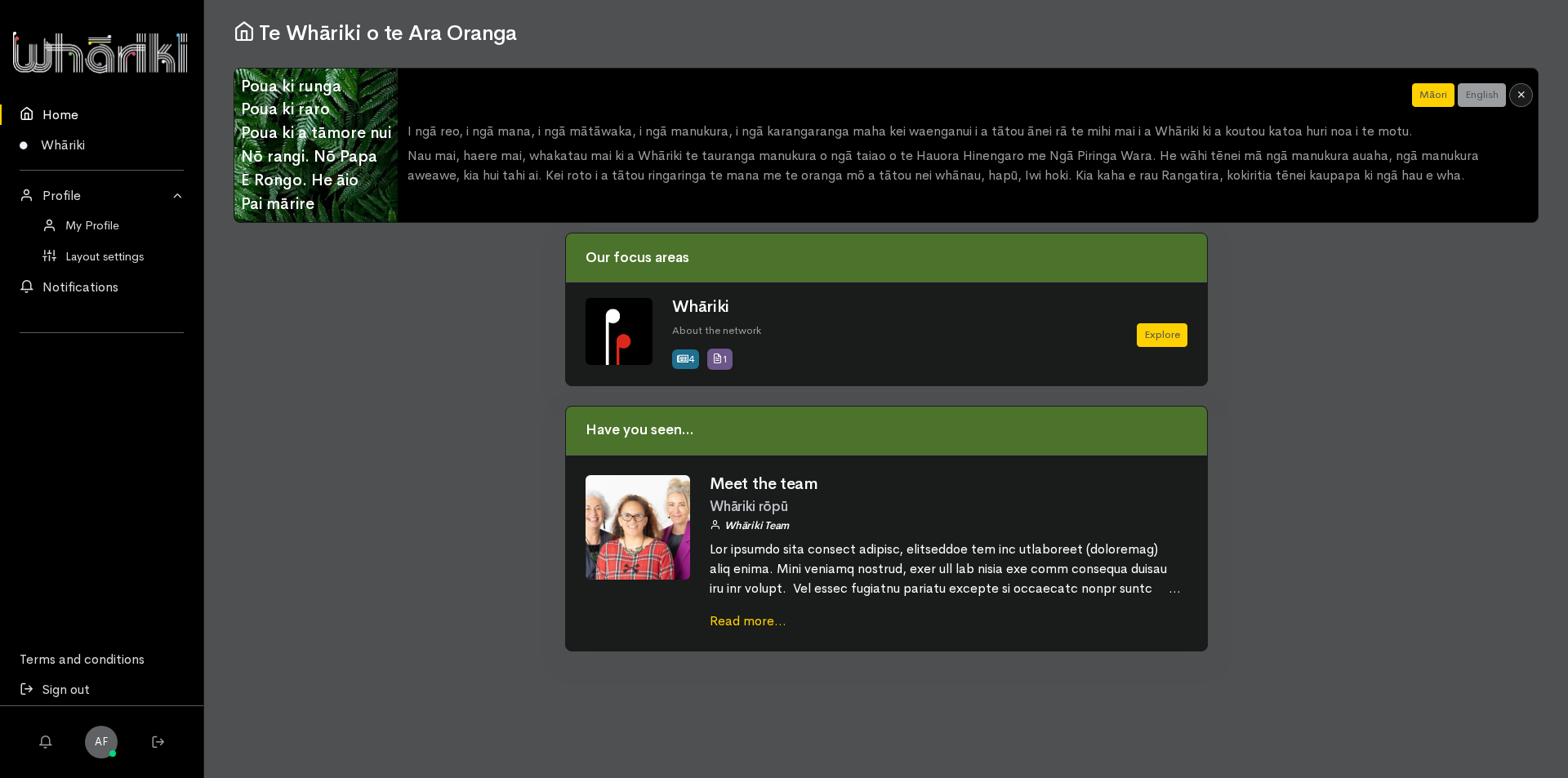 click at bounding box center (101, 52) 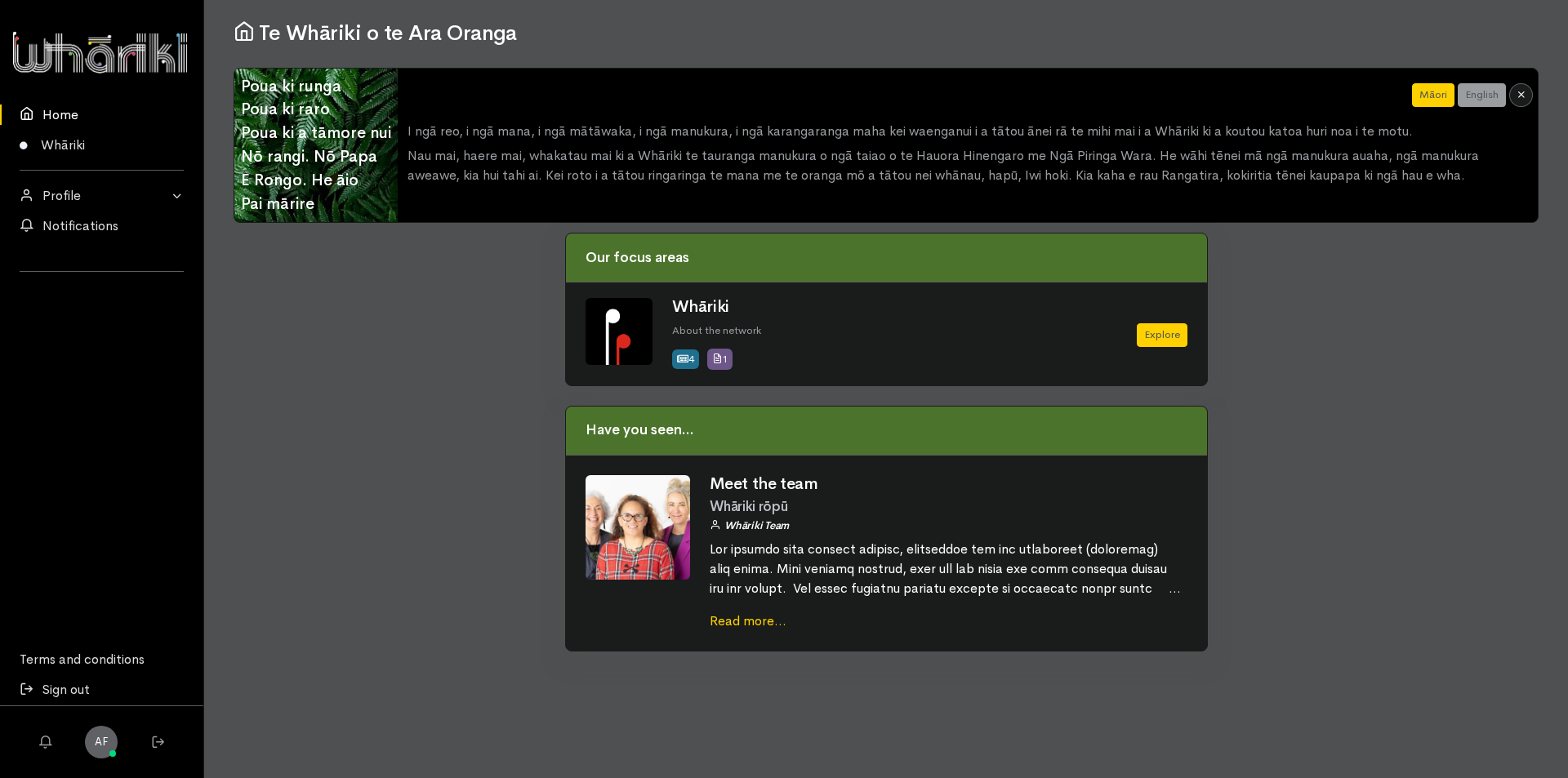 scroll, scrollTop: 0, scrollLeft: 0, axis: both 